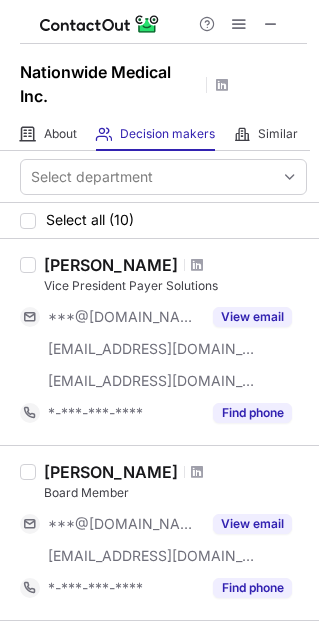 scroll, scrollTop: 0, scrollLeft: 0, axis: both 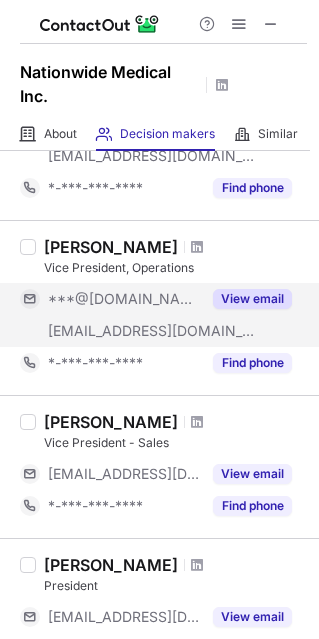 click on "View email" at bounding box center (252, 299) 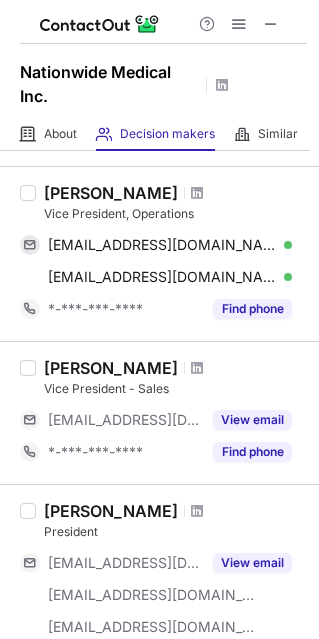 scroll, scrollTop: 457, scrollLeft: 0, axis: vertical 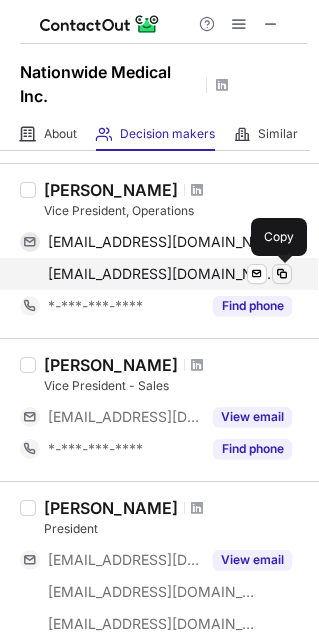 click at bounding box center (282, 274) 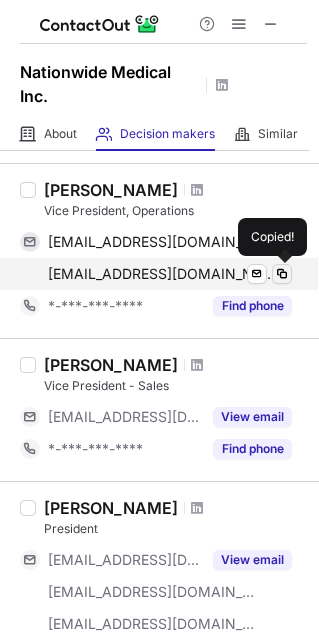 type 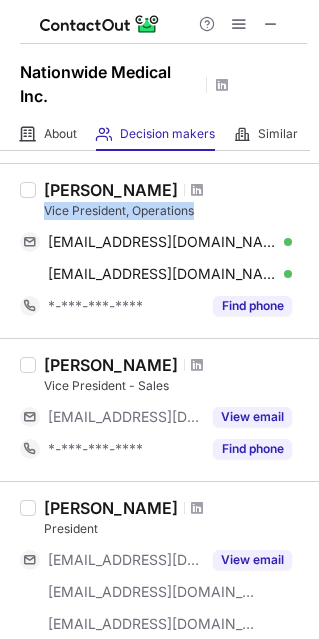 drag, startPoint x: 43, startPoint y: 209, endPoint x: 202, endPoint y: 204, distance: 159.0786 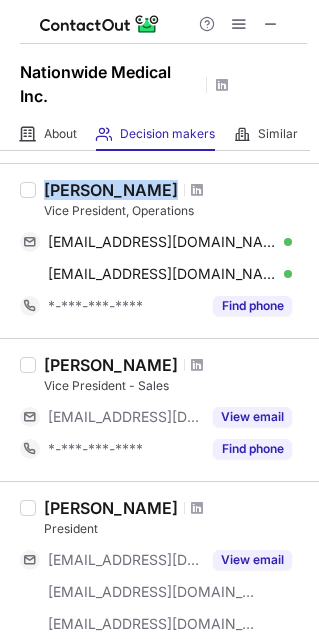 drag, startPoint x: 49, startPoint y: 190, endPoint x: 152, endPoint y: 191, distance: 103.00485 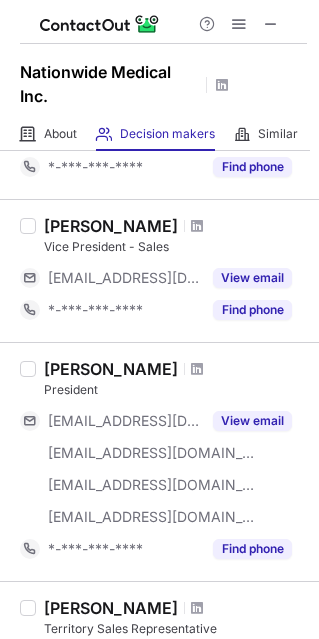 scroll, scrollTop: 614, scrollLeft: 0, axis: vertical 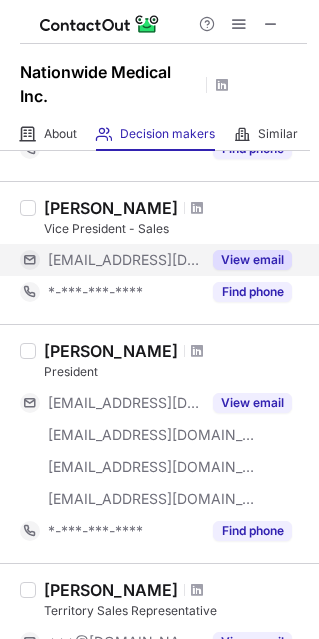 click on "View email" at bounding box center [252, 260] 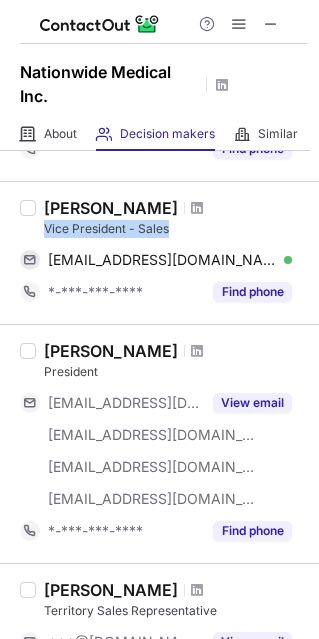 drag, startPoint x: 41, startPoint y: 223, endPoint x: 178, endPoint y: 224, distance: 137.00365 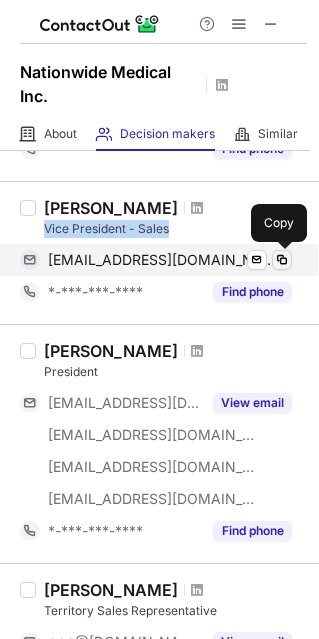 click at bounding box center (282, 260) 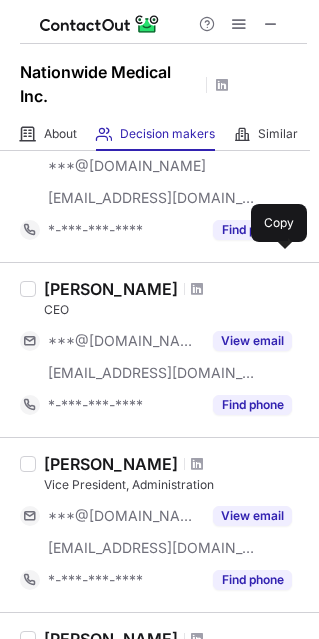 scroll, scrollTop: 1124, scrollLeft: 0, axis: vertical 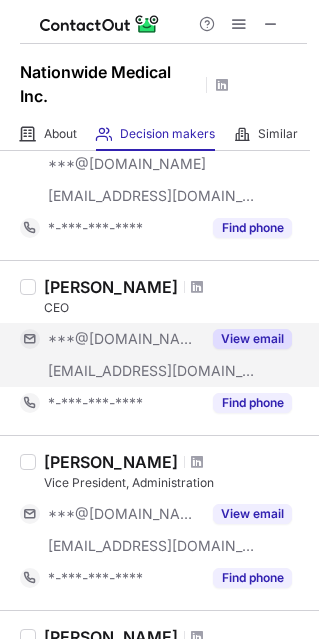 click on "View email" at bounding box center (252, 339) 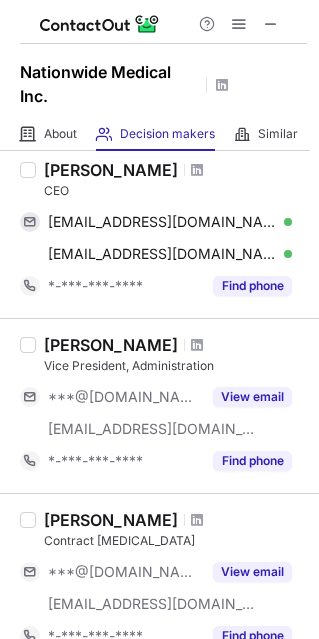 scroll, scrollTop: 1244, scrollLeft: 0, axis: vertical 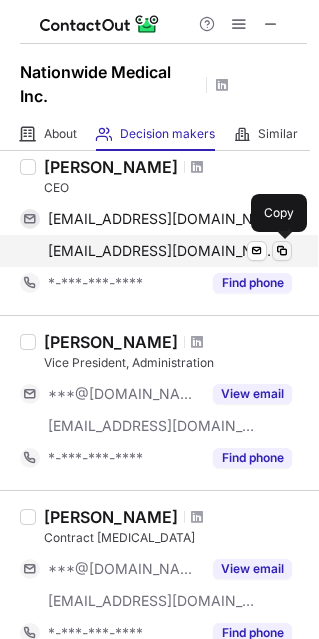 click at bounding box center [282, 251] 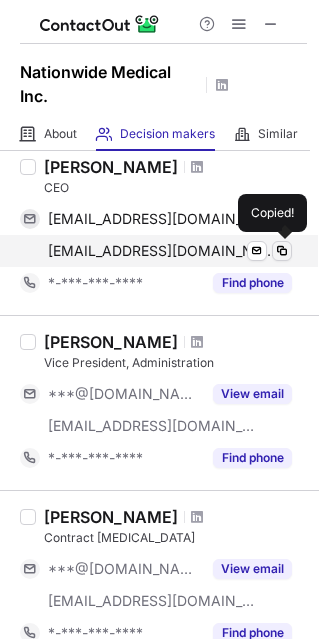 type 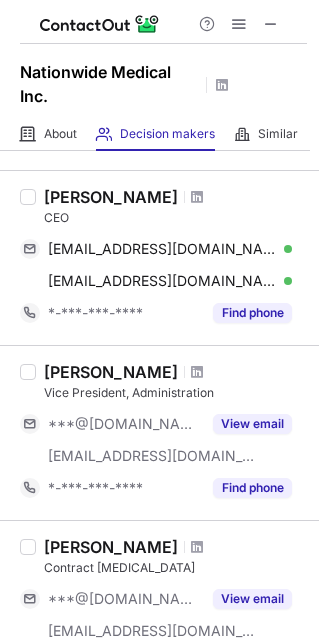 scroll, scrollTop: 1204, scrollLeft: 0, axis: vertical 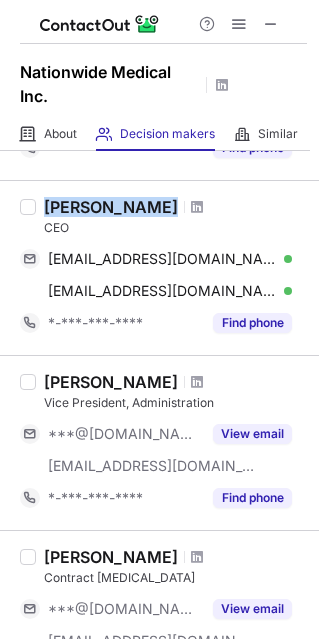 drag, startPoint x: 45, startPoint y: 162, endPoint x: 144, endPoint y: 213, distance: 111.364265 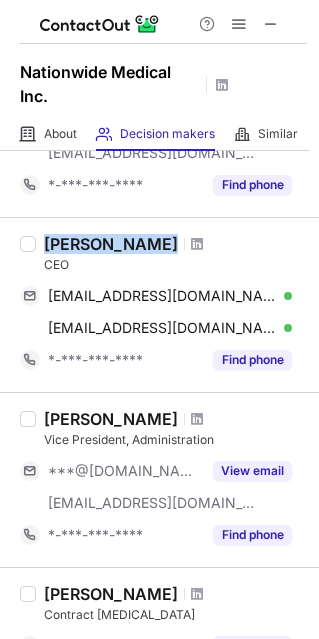 scroll, scrollTop: 1152, scrollLeft: 0, axis: vertical 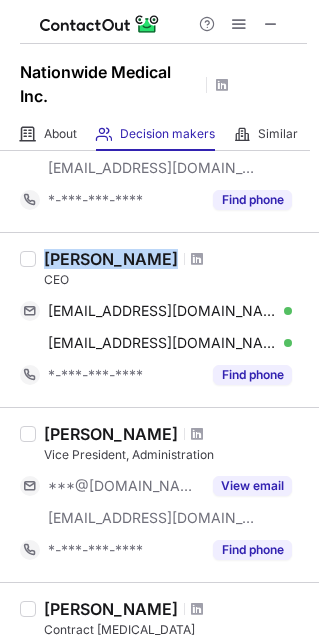 click on "David Siegel" at bounding box center [111, 259] 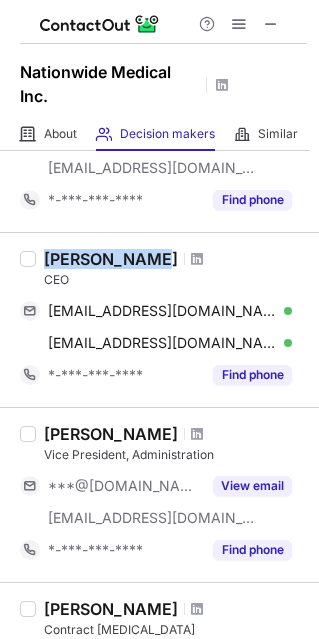 drag, startPoint x: 140, startPoint y: 256, endPoint x: 47, endPoint y: 254, distance: 93.0215 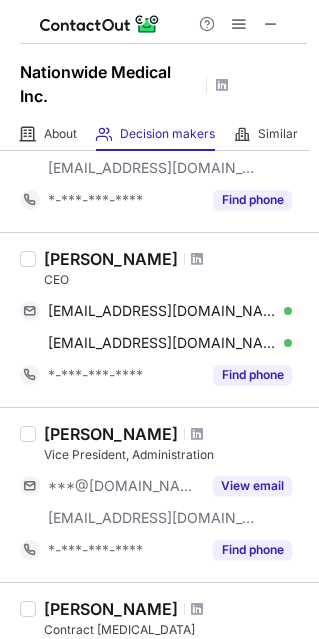 click on "CEO" at bounding box center (175, 280) 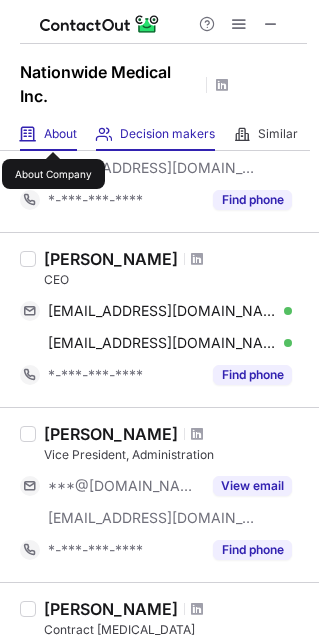 click on "About" at bounding box center (60, 134) 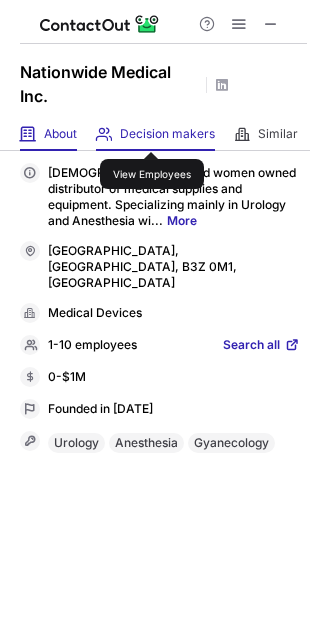 click on "Decision makers" at bounding box center [167, 134] 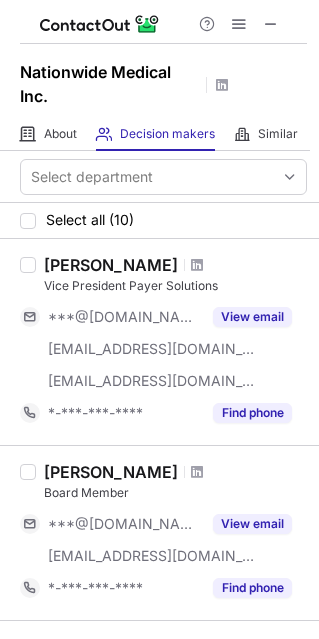 click on "Select department" at bounding box center (159, 177) 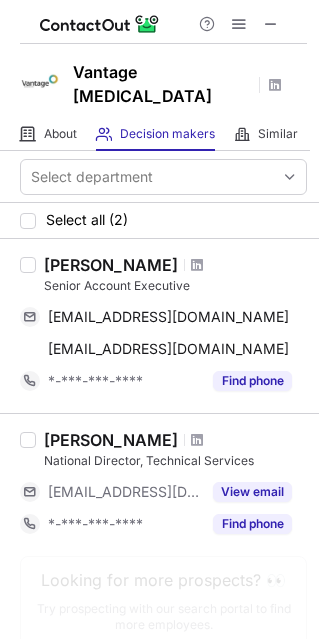 scroll, scrollTop: 44, scrollLeft: 0, axis: vertical 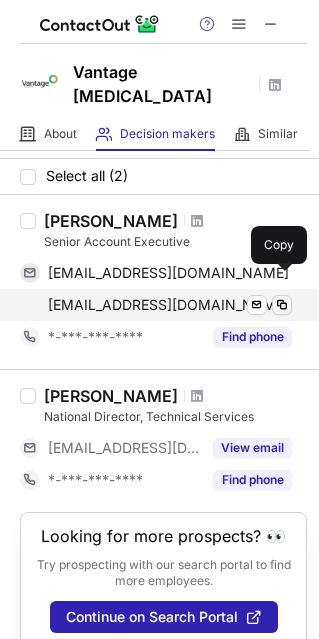 click at bounding box center (282, 305) 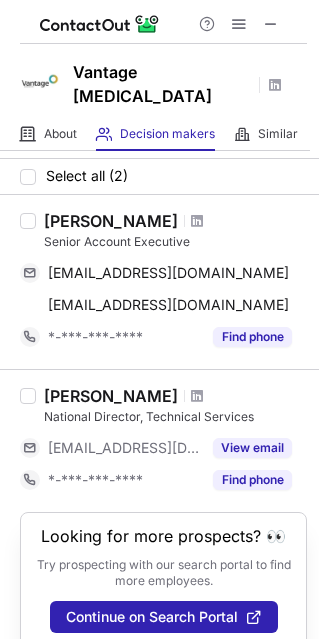 type 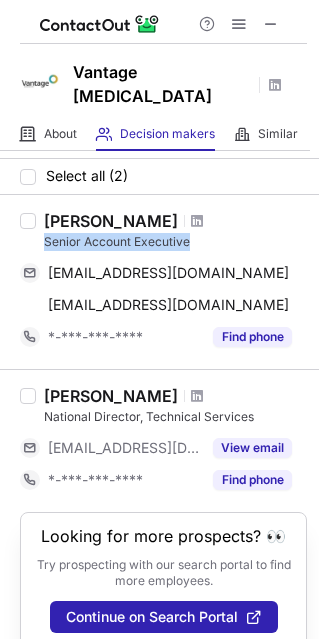 drag, startPoint x: 47, startPoint y: 218, endPoint x: 193, endPoint y: 219, distance: 146.00342 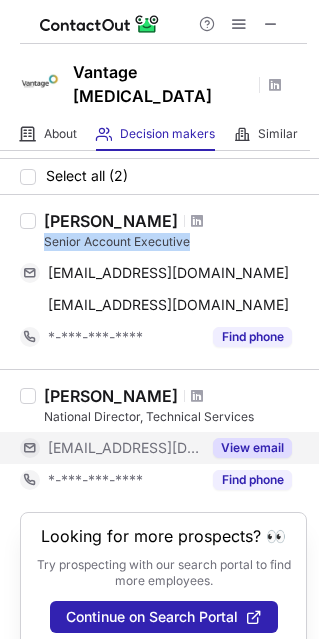 click on "View email" at bounding box center [252, 448] 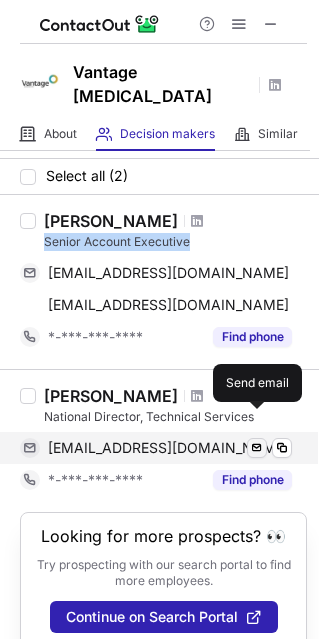 click at bounding box center (257, 448) 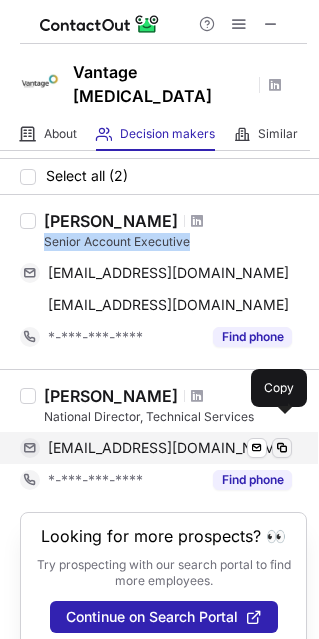 click at bounding box center (282, 448) 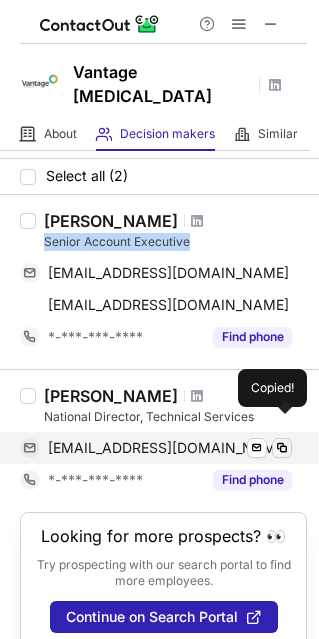type 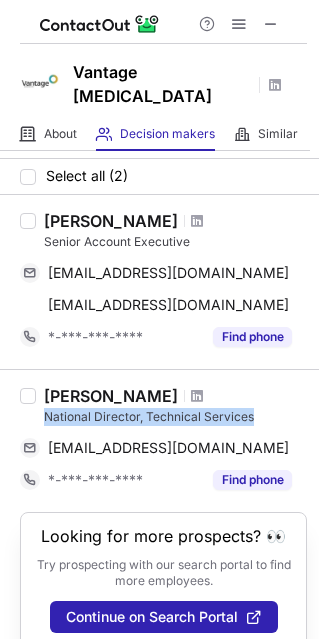 drag, startPoint x: 43, startPoint y: 396, endPoint x: 269, endPoint y: 391, distance: 226.0553 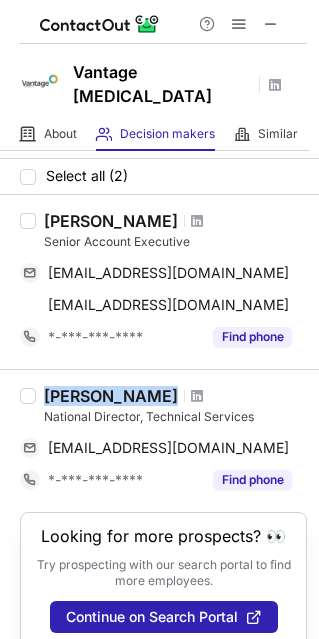 drag, startPoint x: 45, startPoint y: 372, endPoint x: 145, endPoint y: 372, distance: 100 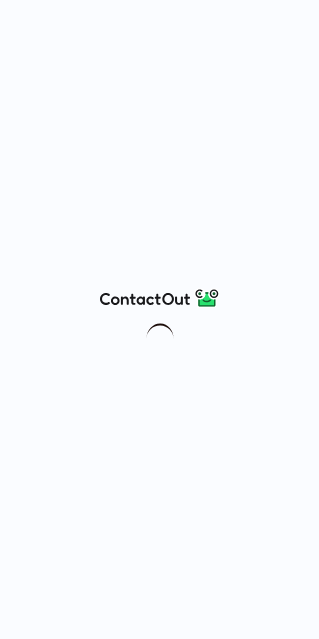 scroll, scrollTop: 0, scrollLeft: 0, axis: both 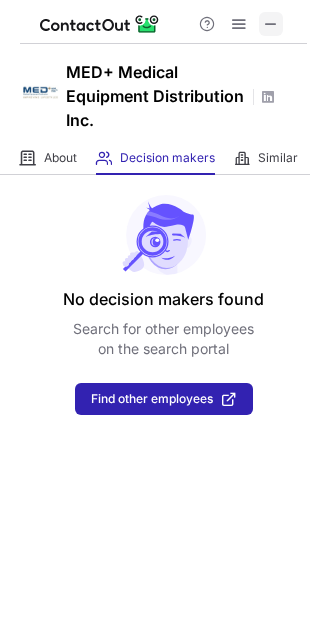 click at bounding box center (271, 24) 